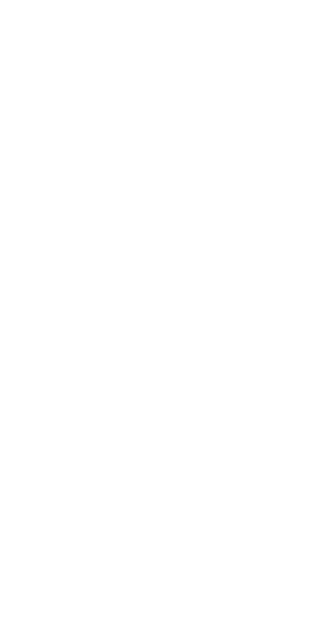 scroll, scrollTop: 0, scrollLeft: 0, axis: both 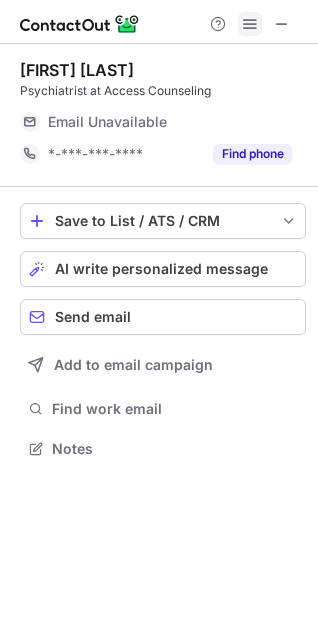 click at bounding box center [250, 24] 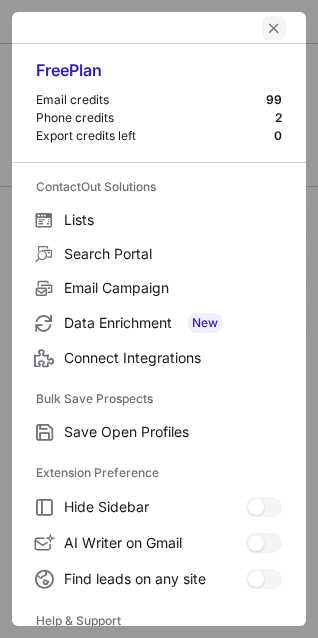 click at bounding box center (274, 28) 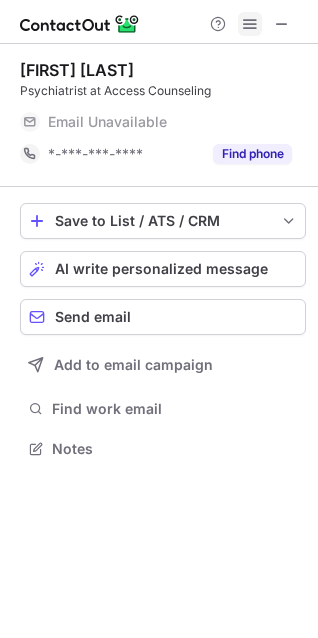 click at bounding box center (250, 24) 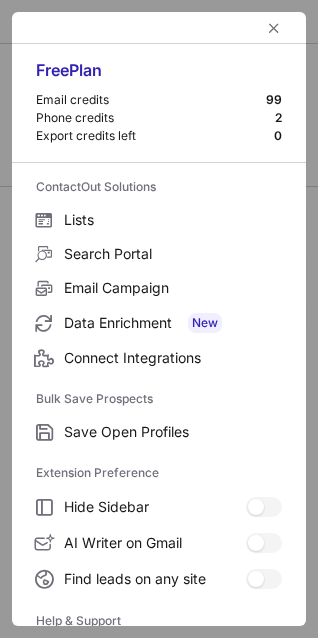 type 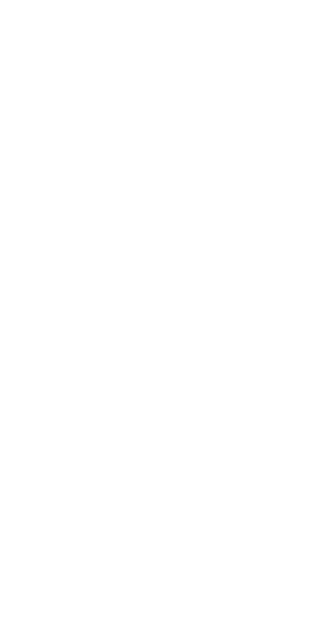 scroll, scrollTop: 0, scrollLeft: 0, axis: both 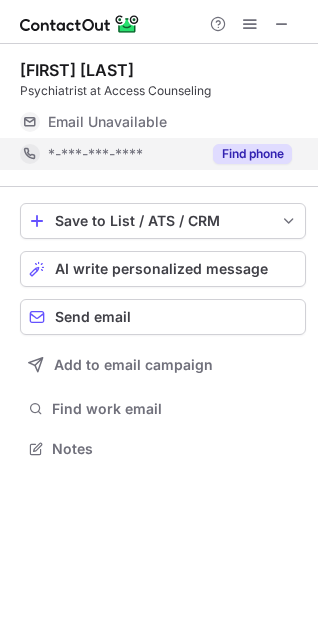 click on "Find phone" at bounding box center [252, 154] 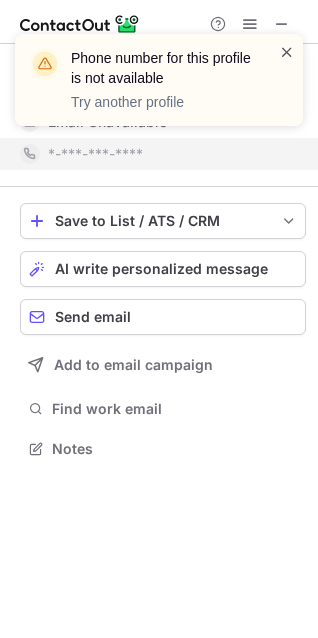 click at bounding box center [287, 52] 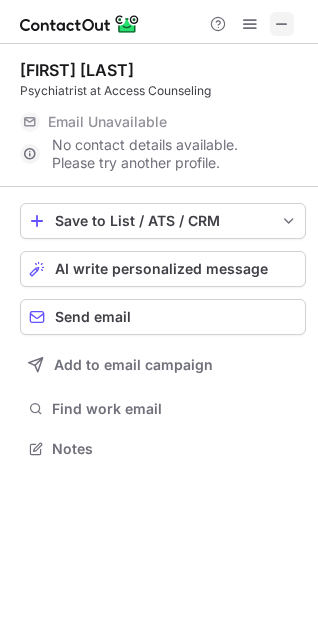 click at bounding box center [282, 24] 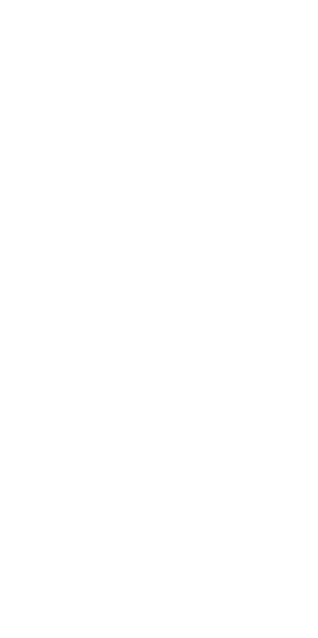 scroll, scrollTop: 0, scrollLeft: 0, axis: both 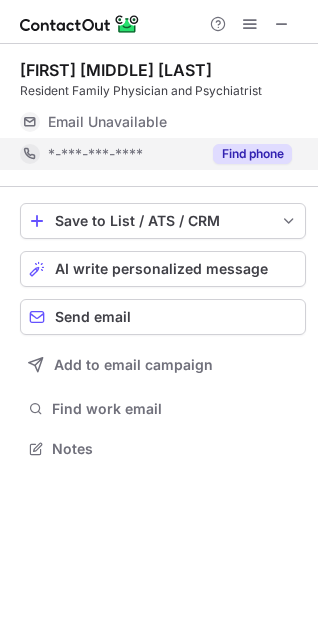 click on "Find phone" at bounding box center [252, 154] 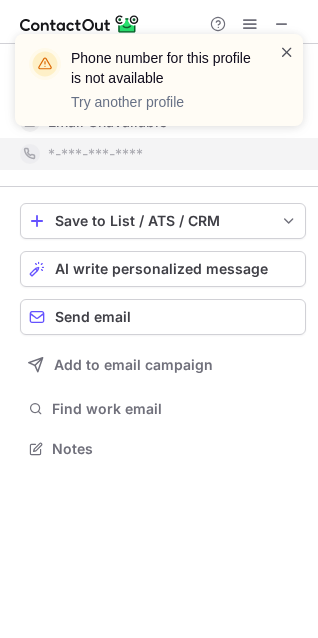 click at bounding box center (287, 52) 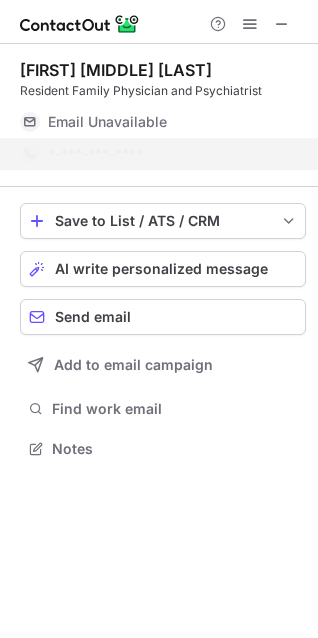 click on "Phone number for this profile is not available Try another profile" at bounding box center [159, 34] 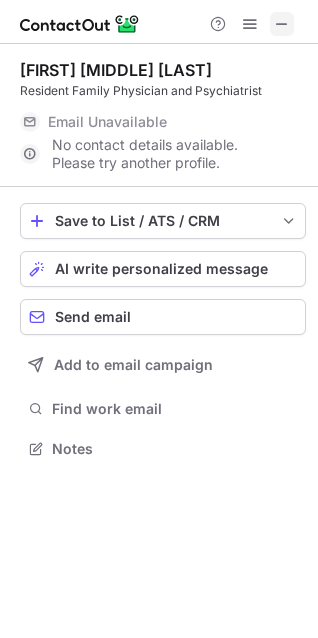 click at bounding box center (282, 24) 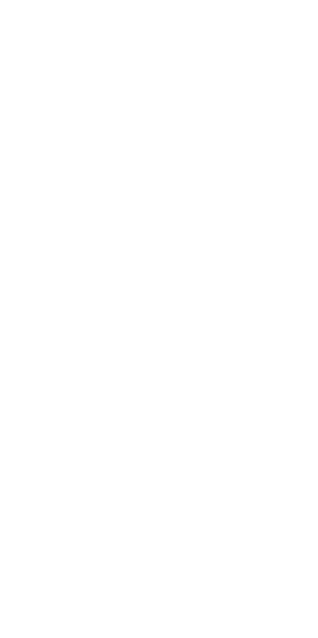 scroll, scrollTop: 0, scrollLeft: 0, axis: both 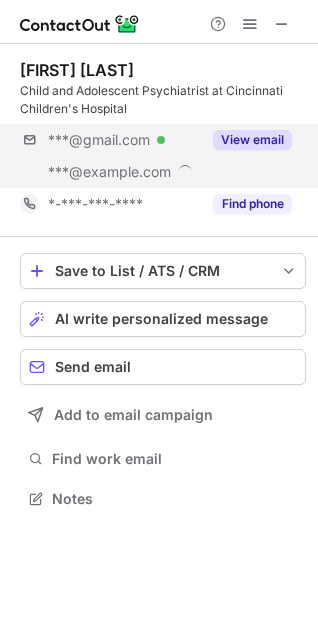 click on "***@gmail.com Verified ***@cincinnatichildrens.org View email" at bounding box center (163, 156) 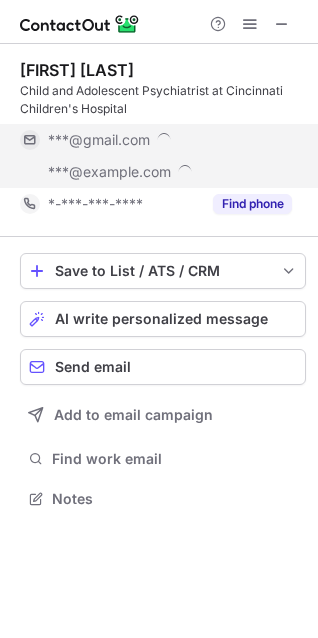 scroll, scrollTop: 10, scrollLeft: 10, axis: both 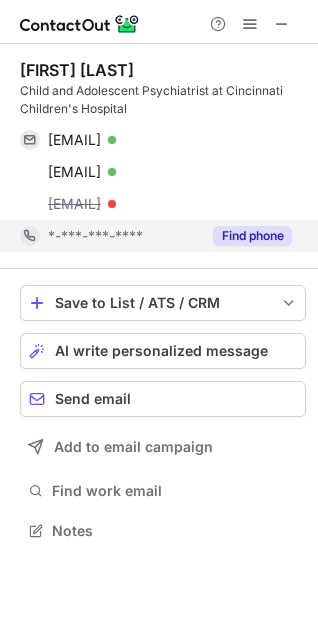 click on "Find phone" at bounding box center [252, 236] 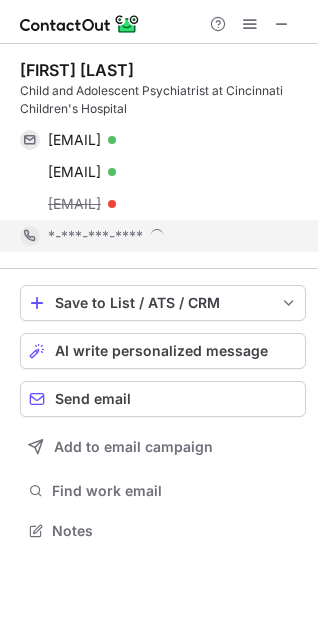 scroll, scrollTop: 10, scrollLeft: 10, axis: both 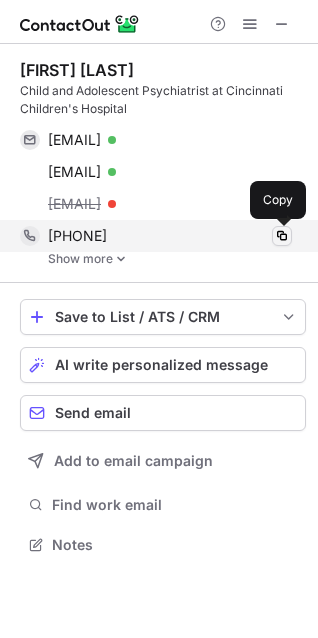 click at bounding box center [282, 236] 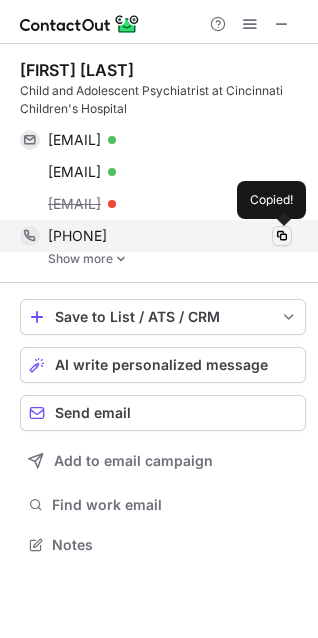 type 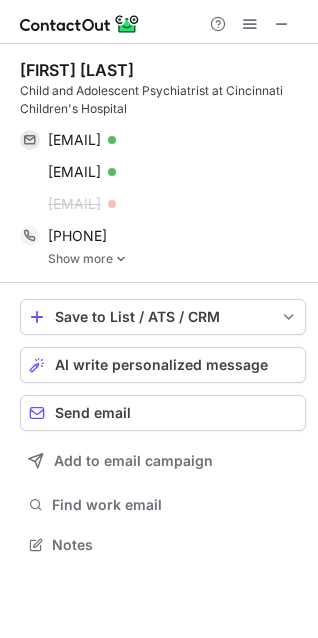 click at bounding box center [121, 259] 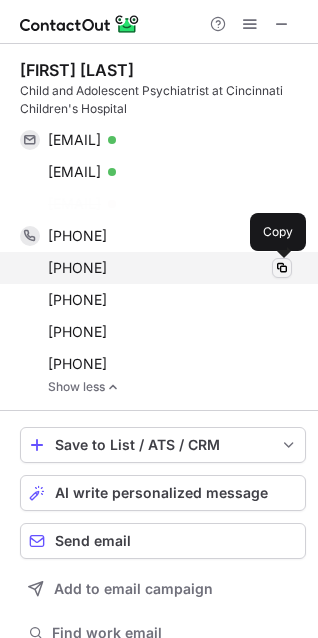 click on "+14074807956 Copy +17074679204 Copy +12703516797 Copy +12703511855 Copy +12707377709 Copy" at bounding box center [156, 300] 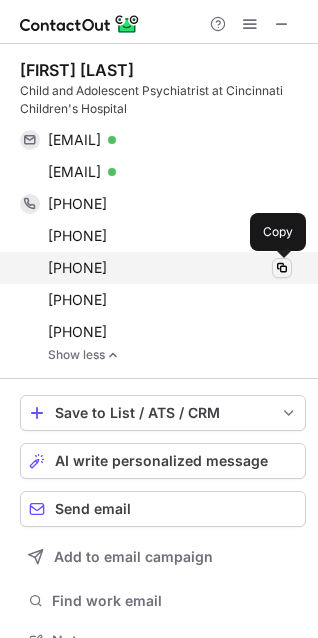 click at bounding box center [282, 268] 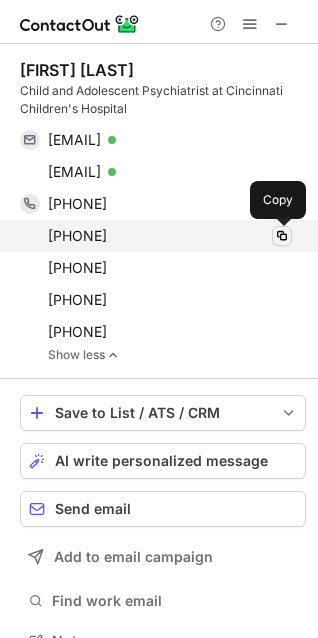 click at bounding box center [282, 236] 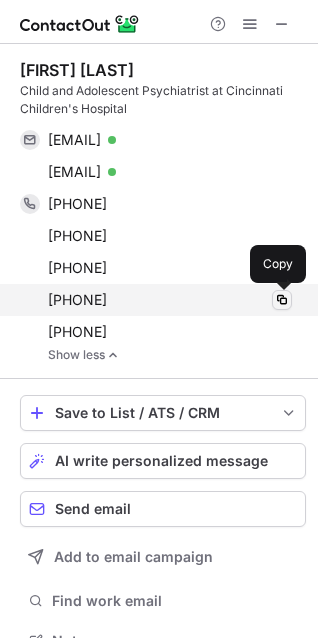 click at bounding box center [282, 300] 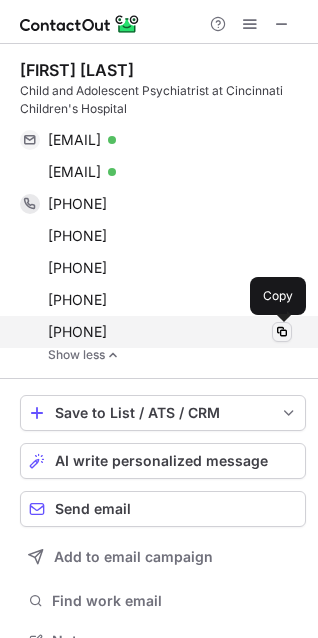 click at bounding box center [282, 332] 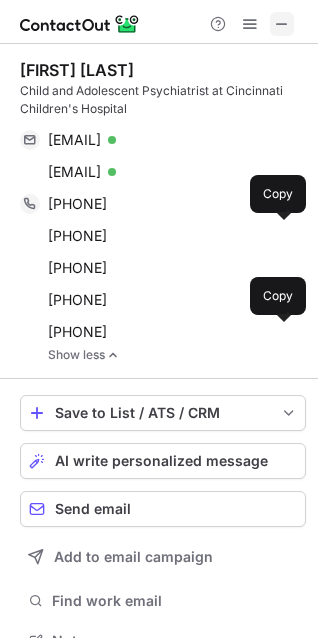 click at bounding box center [282, 24] 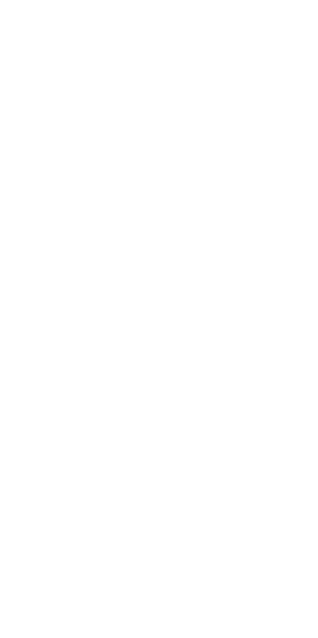 scroll, scrollTop: 0, scrollLeft: 0, axis: both 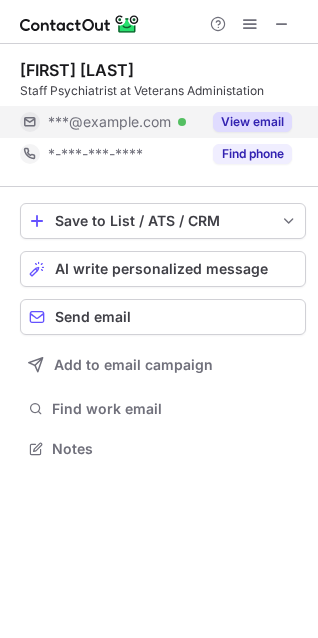 click on "View email" at bounding box center (252, 122) 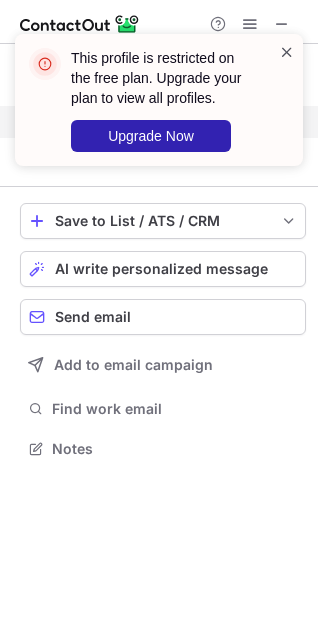 click at bounding box center [287, 52] 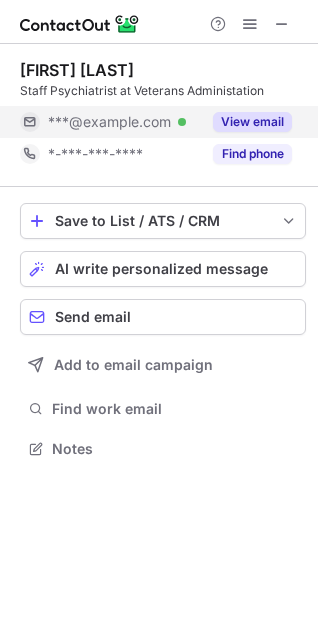 click on "This profile is restricted on the free plan. Upgrade your plan to view all profiles. Upgrade Now" at bounding box center (151, 100) 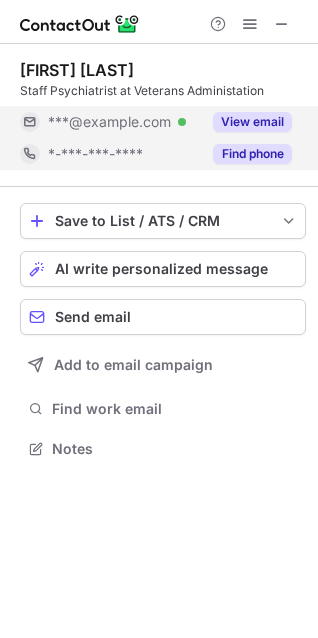 click on "Find phone" at bounding box center [252, 154] 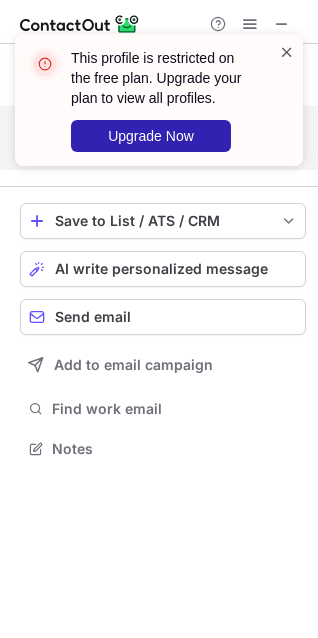 click at bounding box center [287, 52] 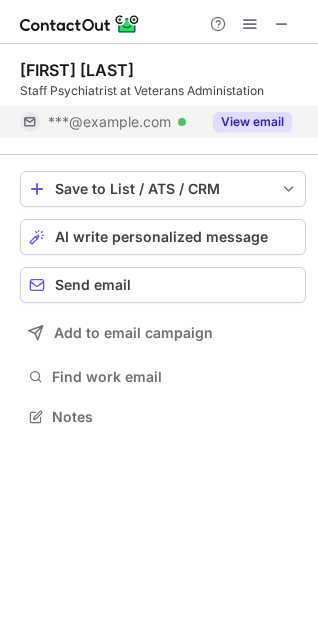 scroll, scrollTop: 403, scrollLeft: 318, axis: both 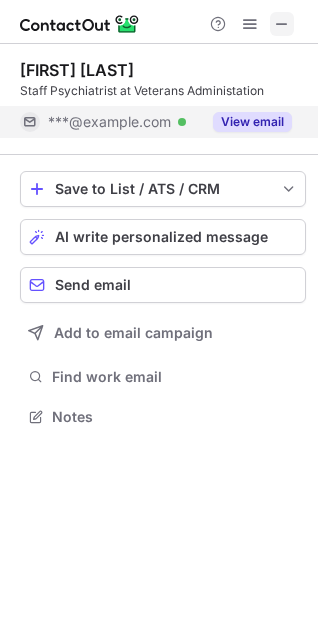click at bounding box center (282, 24) 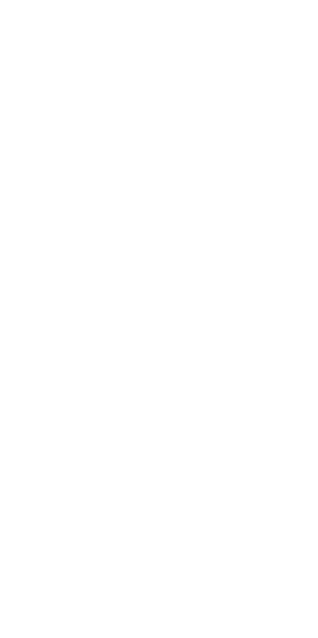 scroll, scrollTop: 0, scrollLeft: 0, axis: both 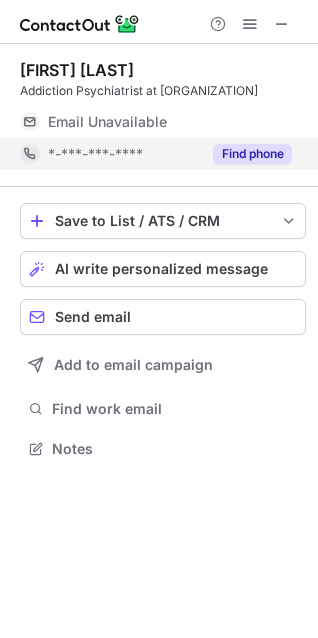 click on "Find phone" at bounding box center [252, 154] 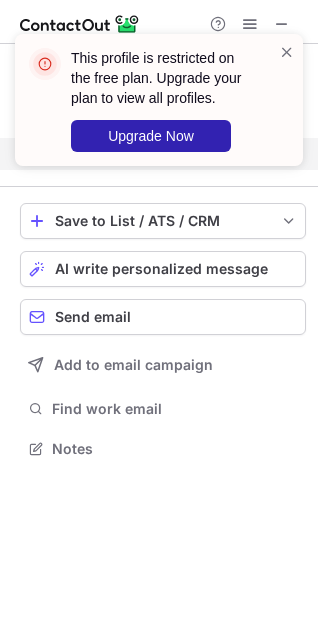 click on "This profile is restricted on the free plan. Upgrade your plan to view all profiles. Upgrade Now" at bounding box center (159, 108) 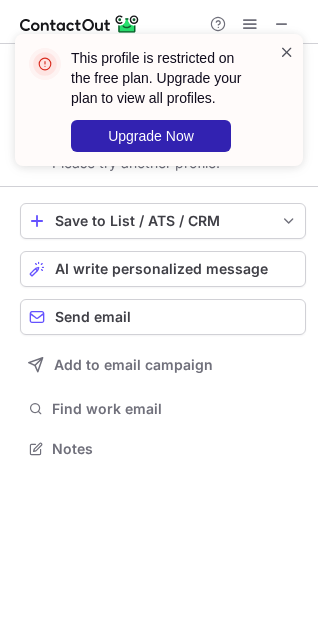 click at bounding box center (287, 52) 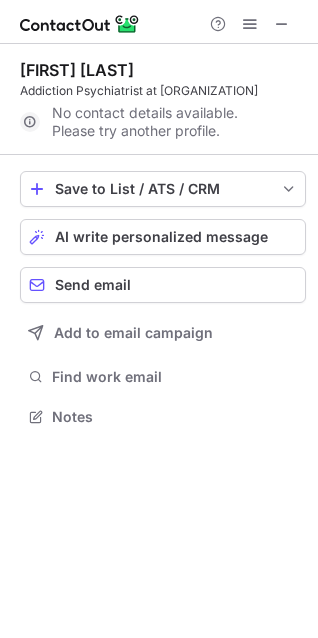 scroll, scrollTop: 421, scrollLeft: 318, axis: both 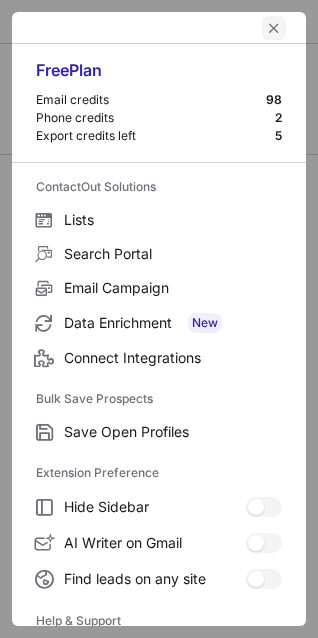 click at bounding box center [274, 28] 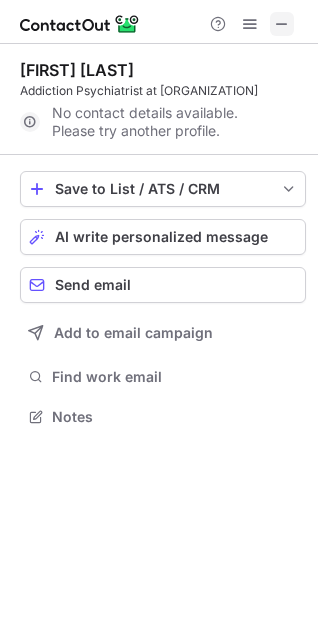 click at bounding box center (282, 24) 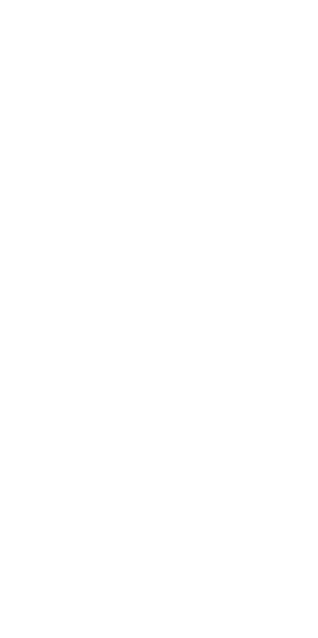 scroll, scrollTop: 0, scrollLeft: 0, axis: both 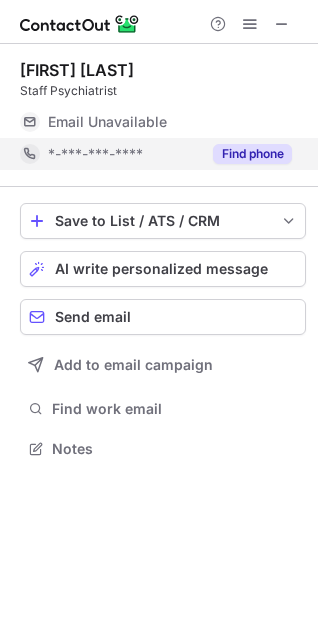 click on "Find phone" at bounding box center [252, 154] 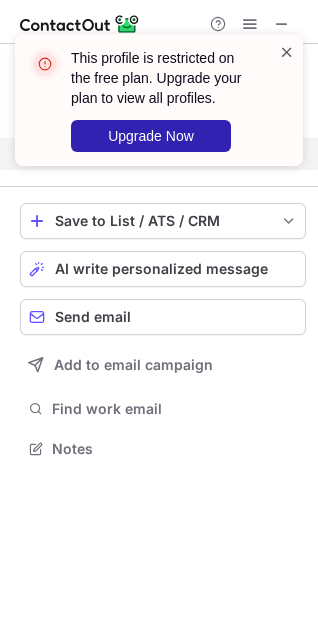 click at bounding box center [287, 52] 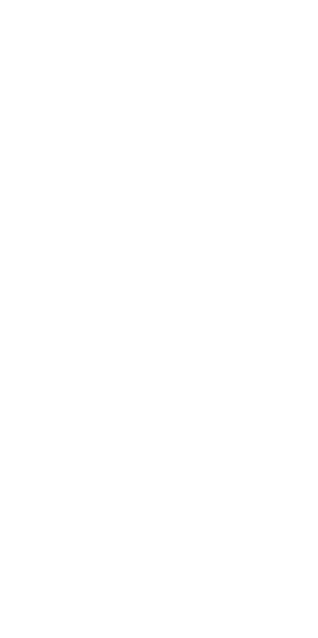 scroll, scrollTop: 0, scrollLeft: 0, axis: both 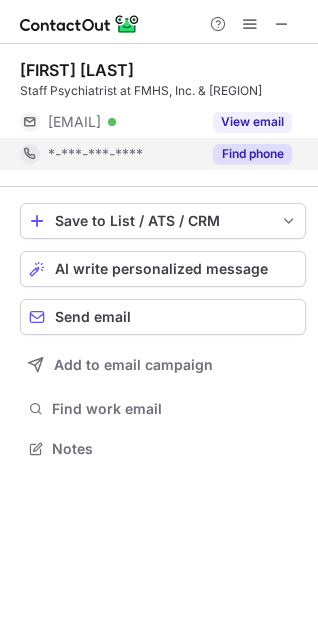 click on "Find phone" at bounding box center (252, 154) 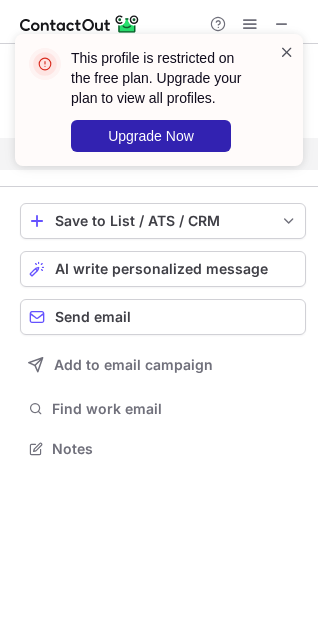 click at bounding box center (287, 52) 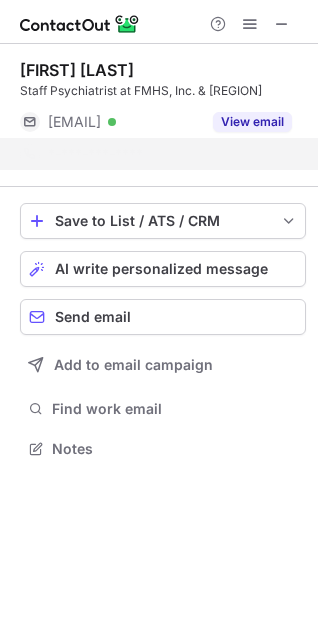 click on "This profile is restricted on the free plan. Upgrade your plan to view all profiles. Upgrade Now" at bounding box center (159, 108) 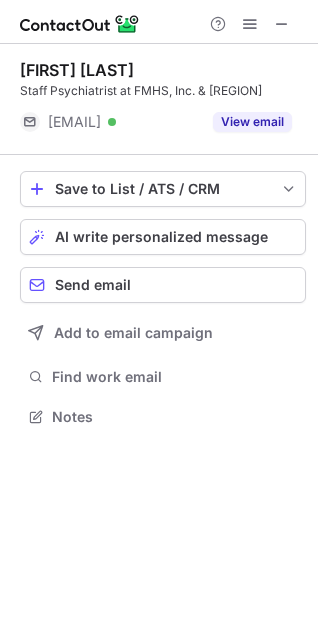 scroll, scrollTop: 403, scrollLeft: 318, axis: both 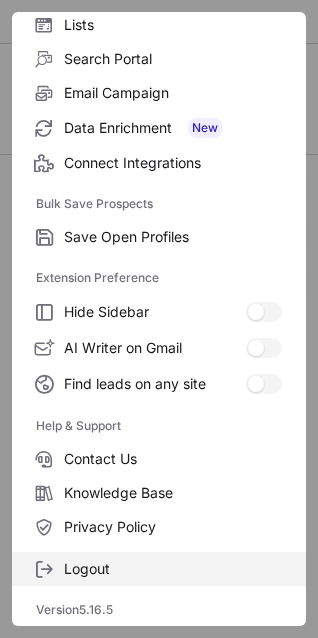 click on "Logout" at bounding box center (173, 569) 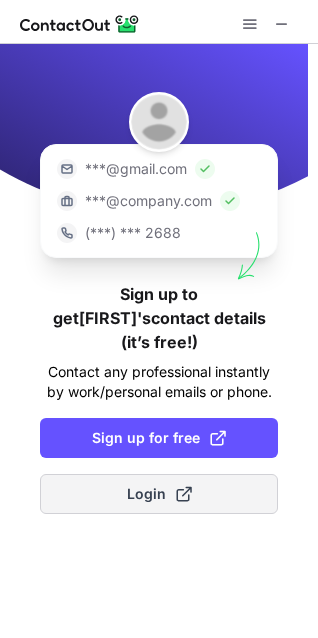 click on "Login" at bounding box center [159, 494] 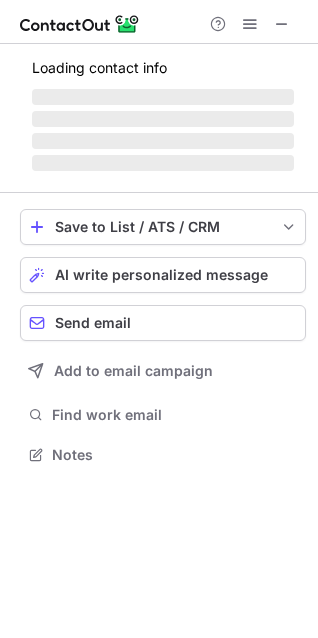 scroll, scrollTop: 10, scrollLeft: 10, axis: both 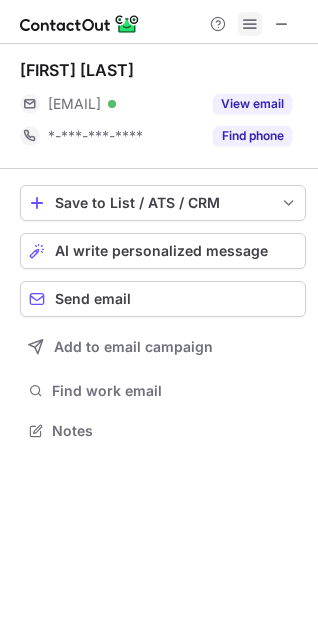 click at bounding box center (250, 24) 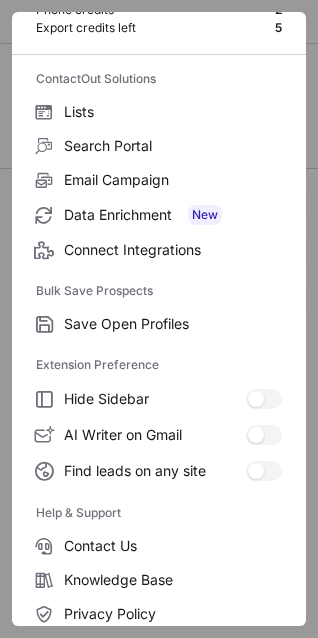 scroll, scrollTop: 195, scrollLeft: 0, axis: vertical 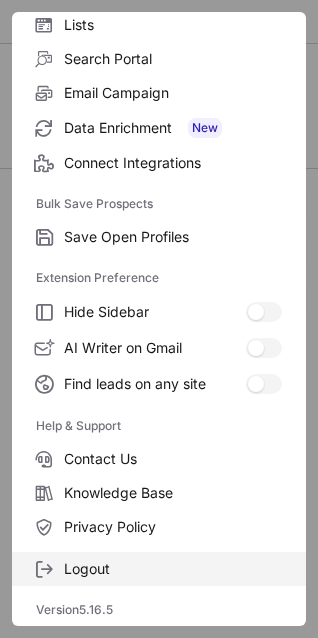 click on "Logout" at bounding box center [173, 569] 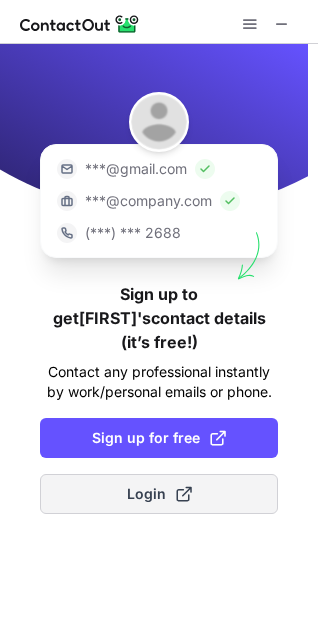click on "Login" at bounding box center (159, 494) 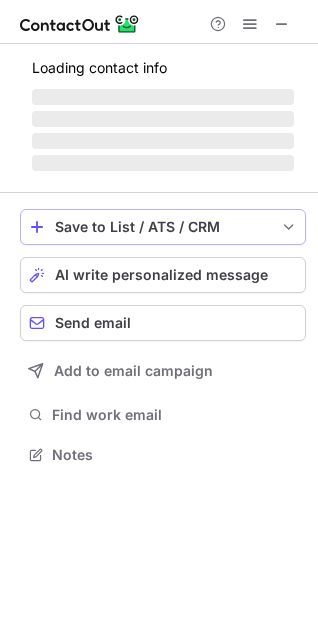 scroll, scrollTop: 10, scrollLeft: 10, axis: both 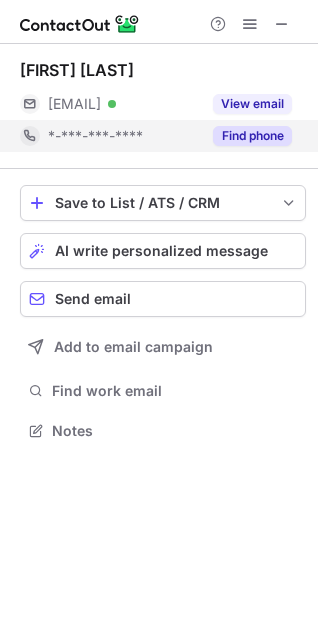 click on "Find phone" at bounding box center [252, 136] 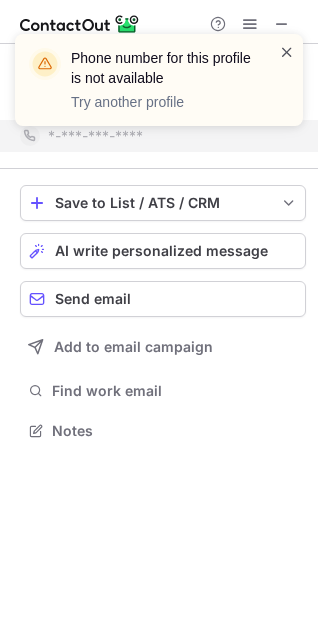 click at bounding box center (287, 52) 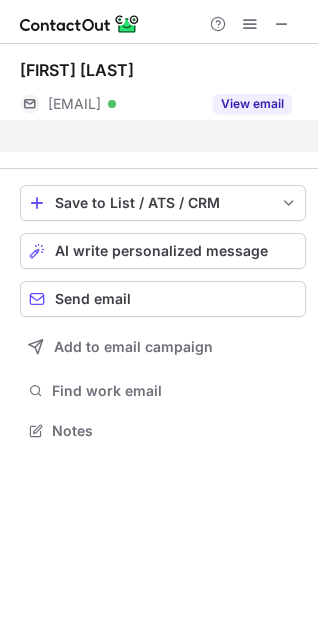 click on "Phone number for this profile is not available Try another profile" at bounding box center (159, 34) 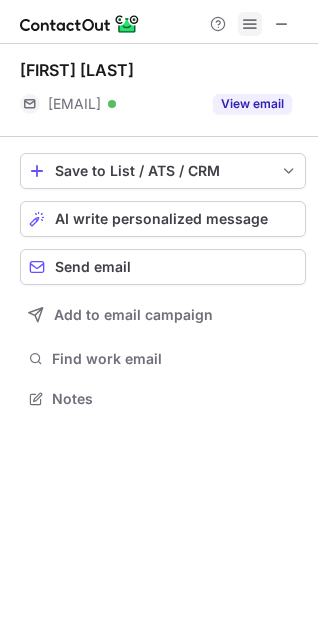 click at bounding box center [250, 24] 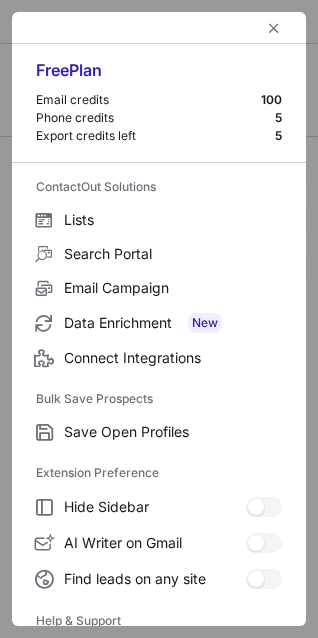 type 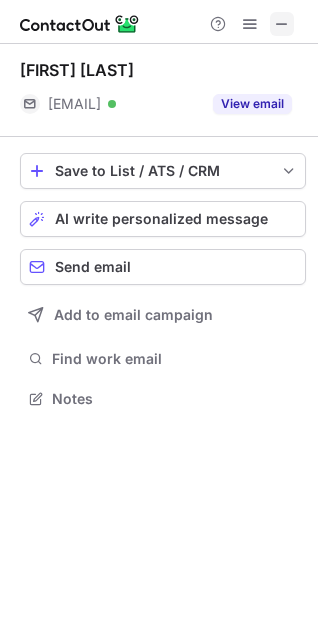 click at bounding box center (282, 24) 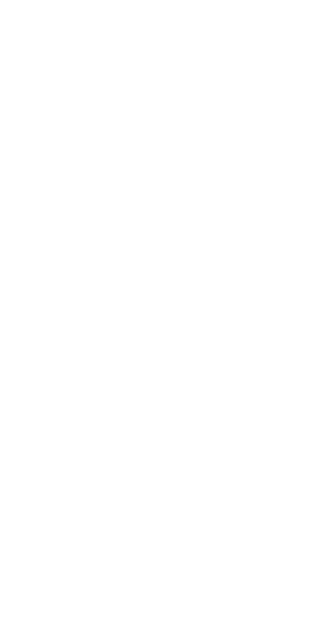 scroll, scrollTop: 0, scrollLeft: 0, axis: both 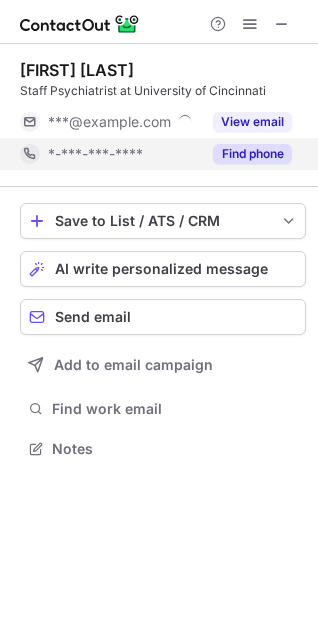click on "Find phone" at bounding box center (252, 154) 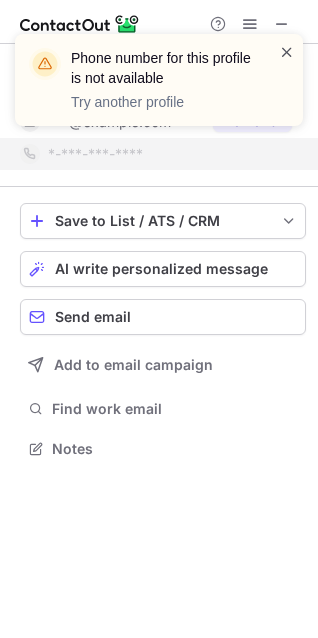 click at bounding box center (287, 52) 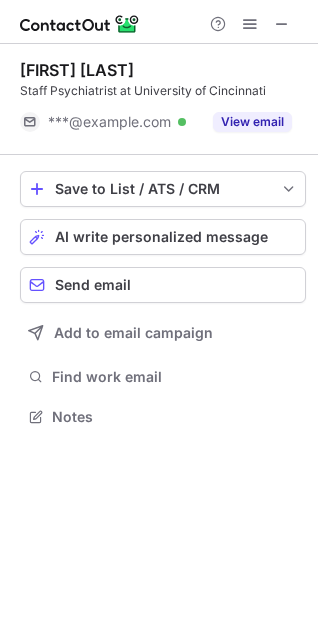 scroll, scrollTop: 403, scrollLeft: 318, axis: both 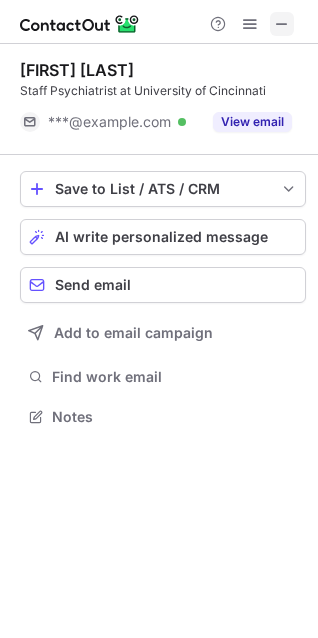 click at bounding box center [282, 24] 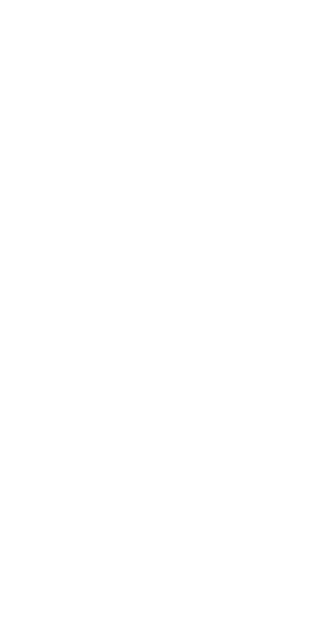 scroll, scrollTop: 0, scrollLeft: 0, axis: both 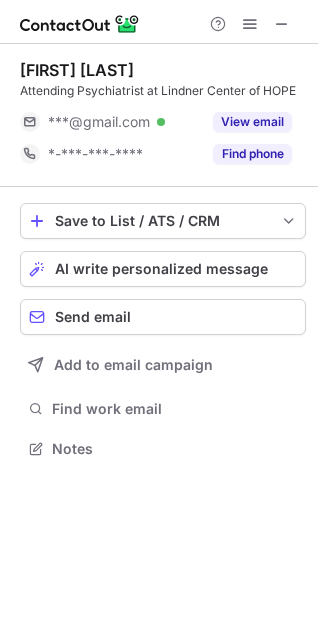 click on "View email" at bounding box center (252, 122) 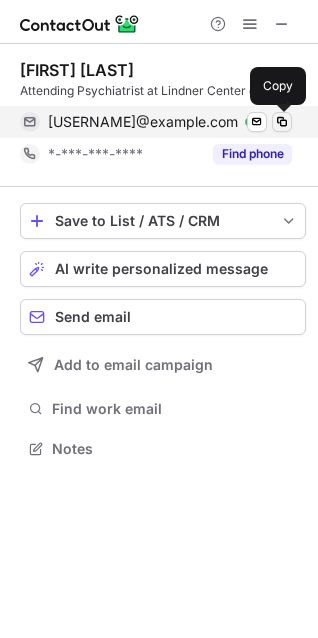 click at bounding box center [282, 122] 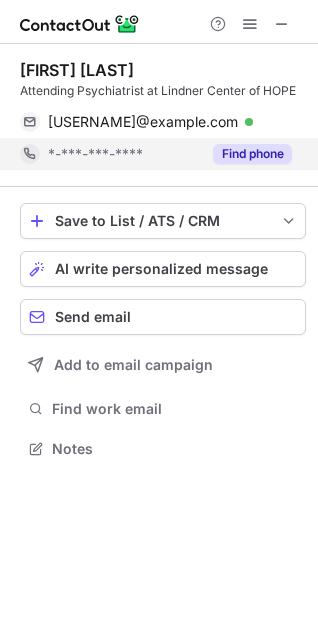 click on "Find phone" at bounding box center (252, 154) 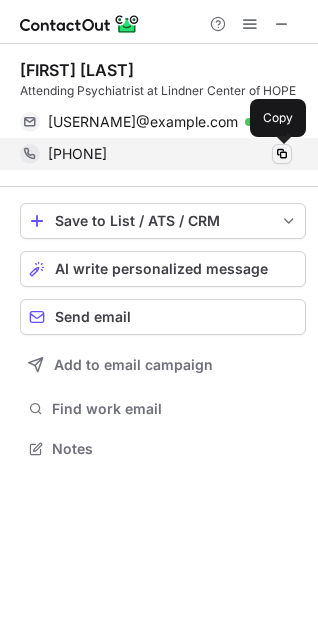 click at bounding box center (282, 154) 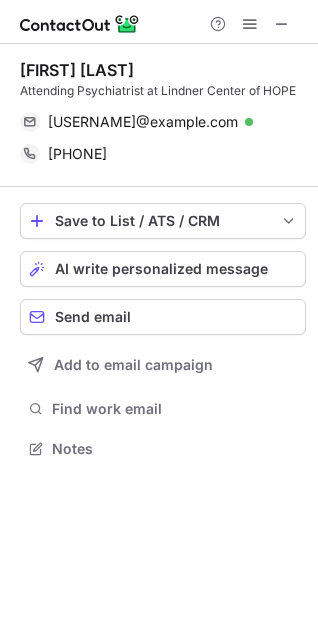 type 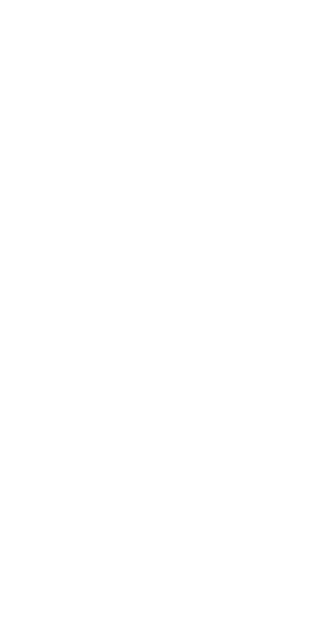 scroll, scrollTop: 0, scrollLeft: 0, axis: both 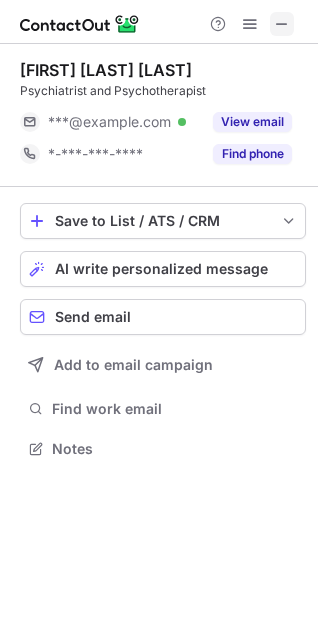 click at bounding box center [282, 24] 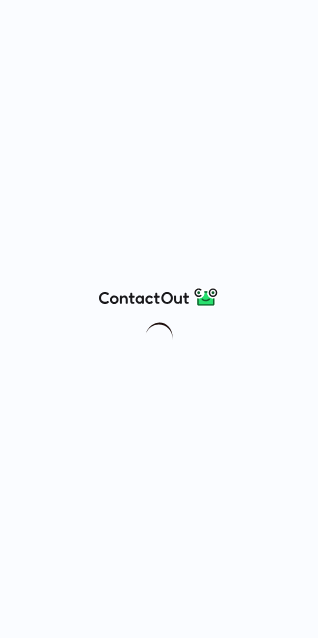 scroll, scrollTop: 0, scrollLeft: 0, axis: both 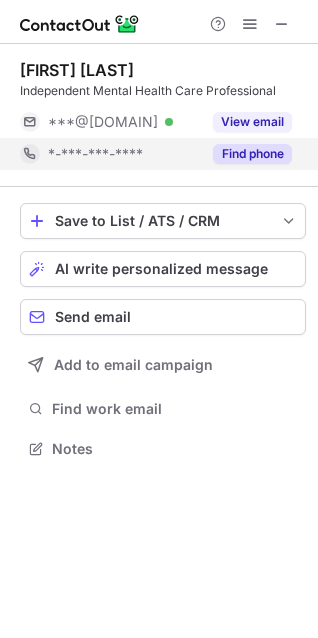 click on "Find phone" at bounding box center [252, 154] 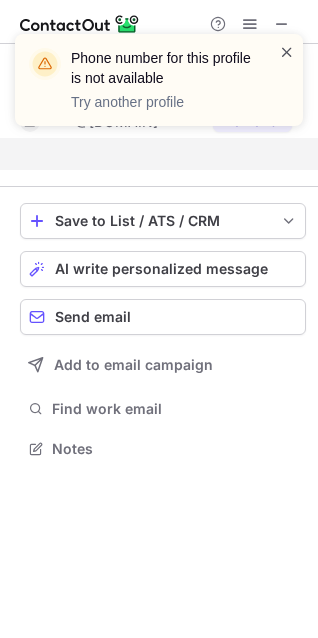 click at bounding box center (287, 52) 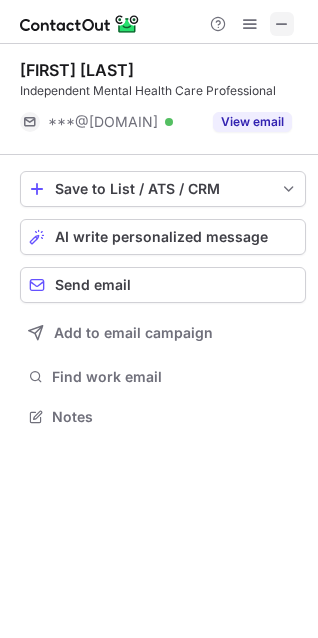 click at bounding box center [282, 24] 